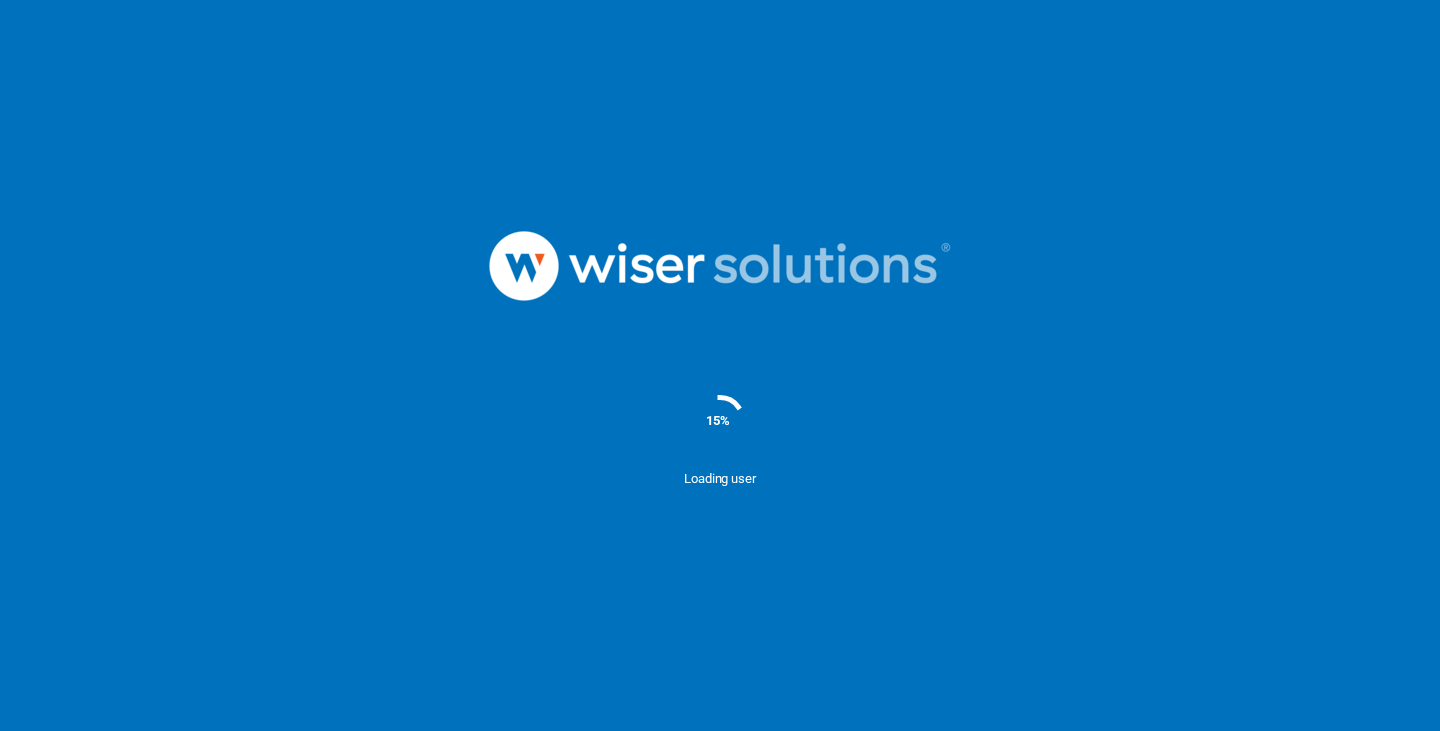 scroll, scrollTop: 0, scrollLeft: 0, axis: both 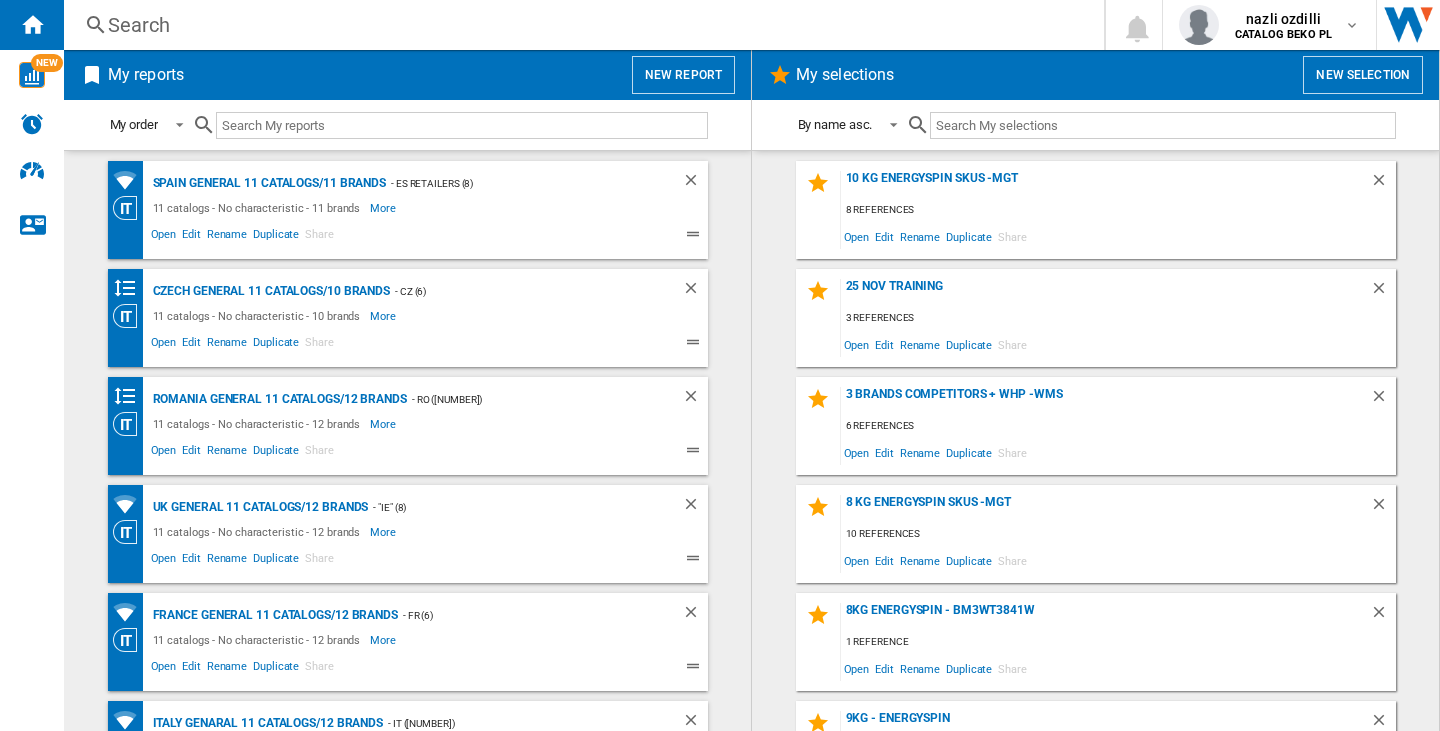 click on "New selection" at bounding box center [1363, 75] 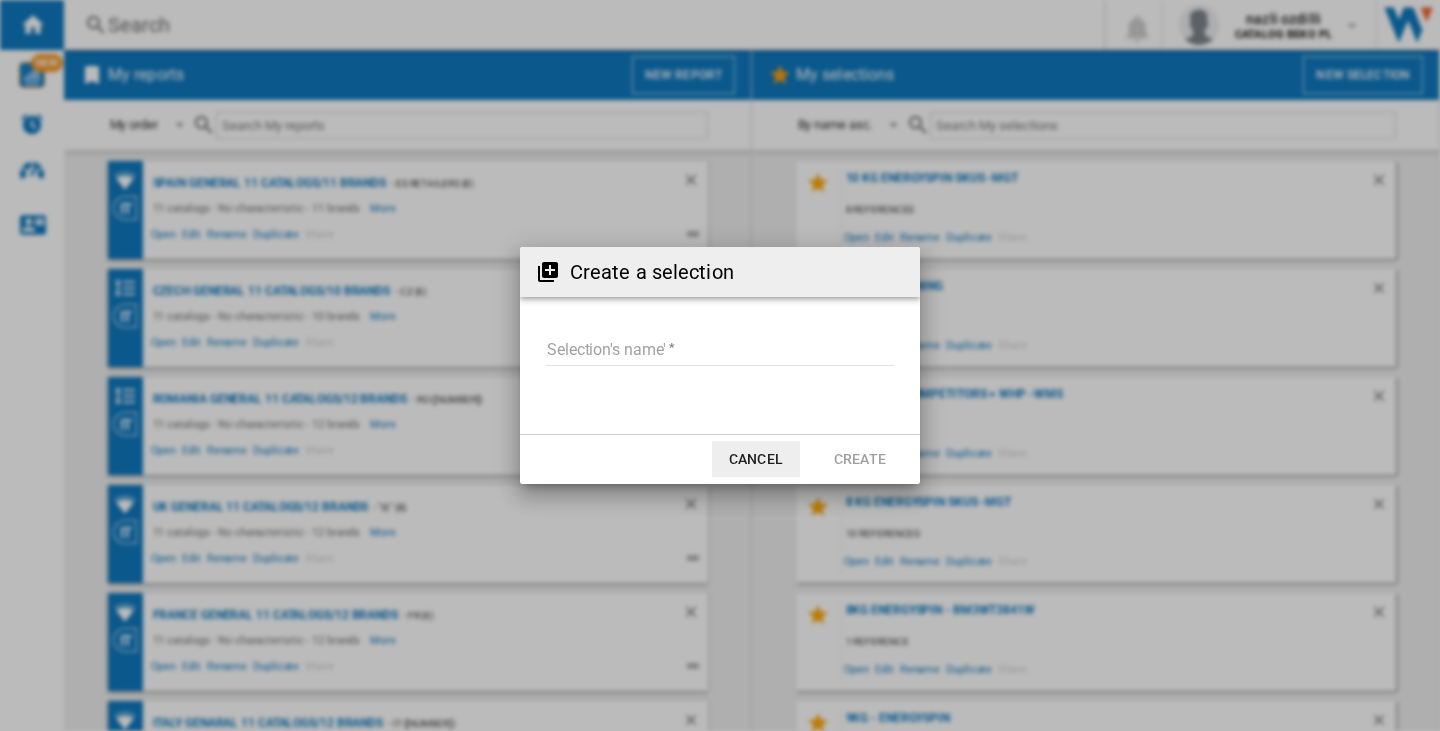 click on "Selection's name'" at bounding box center (720, 351) 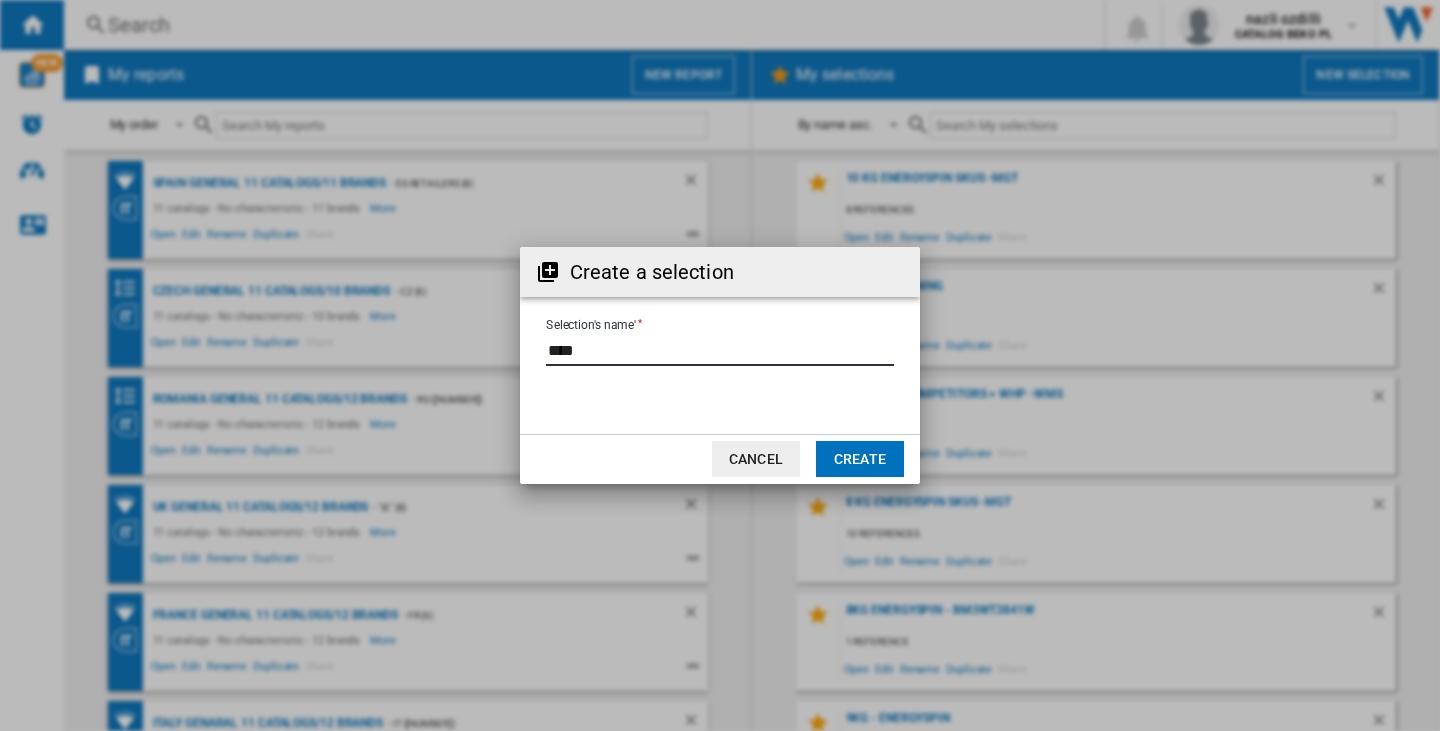 type on "****" 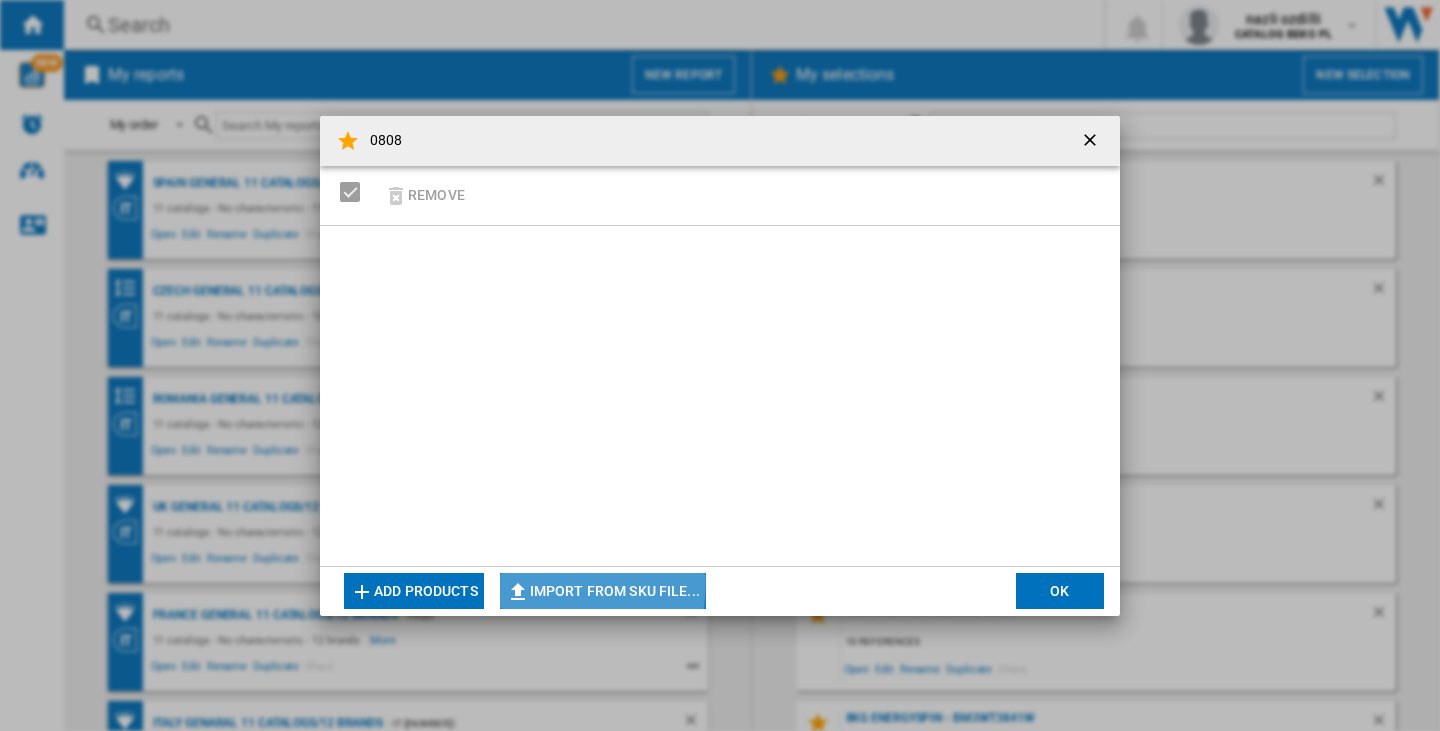 click on "Import from SKU file..." 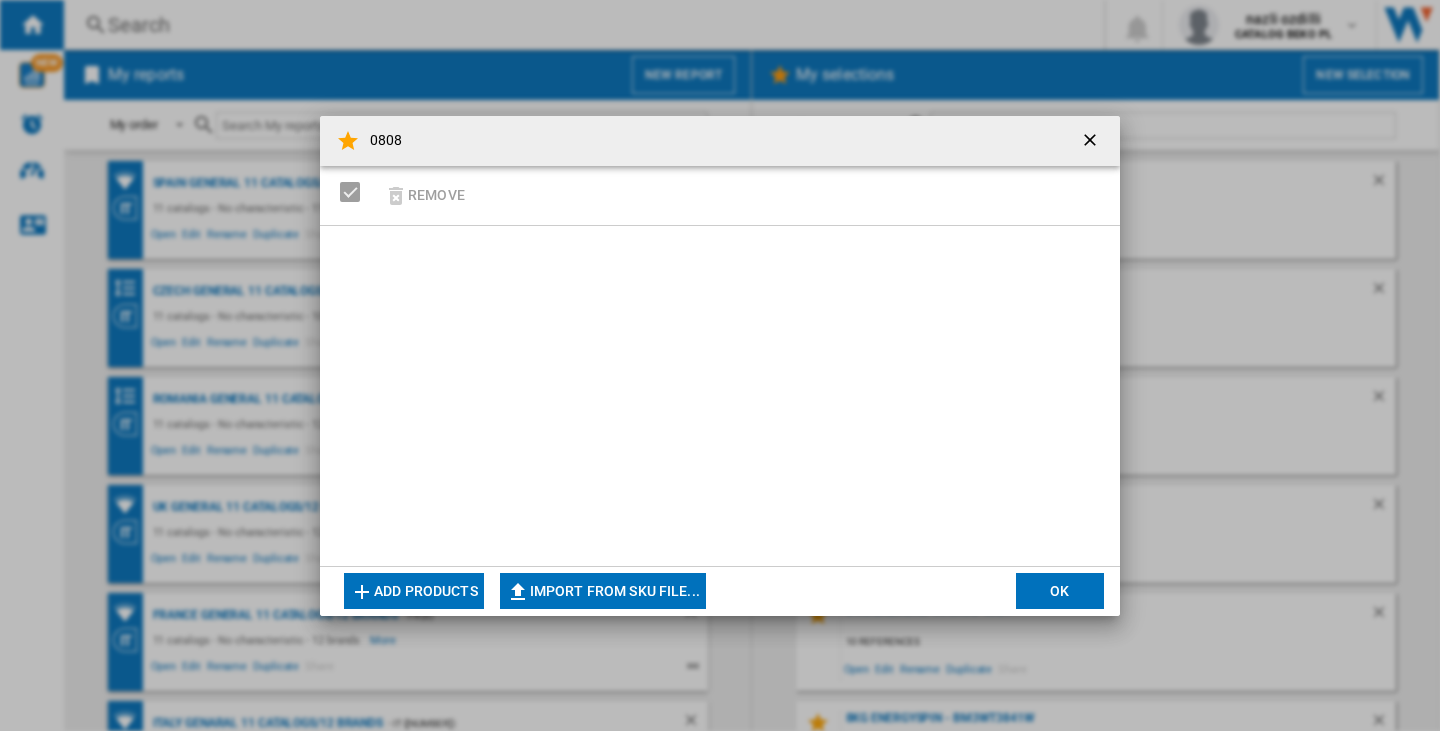 type on "**********" 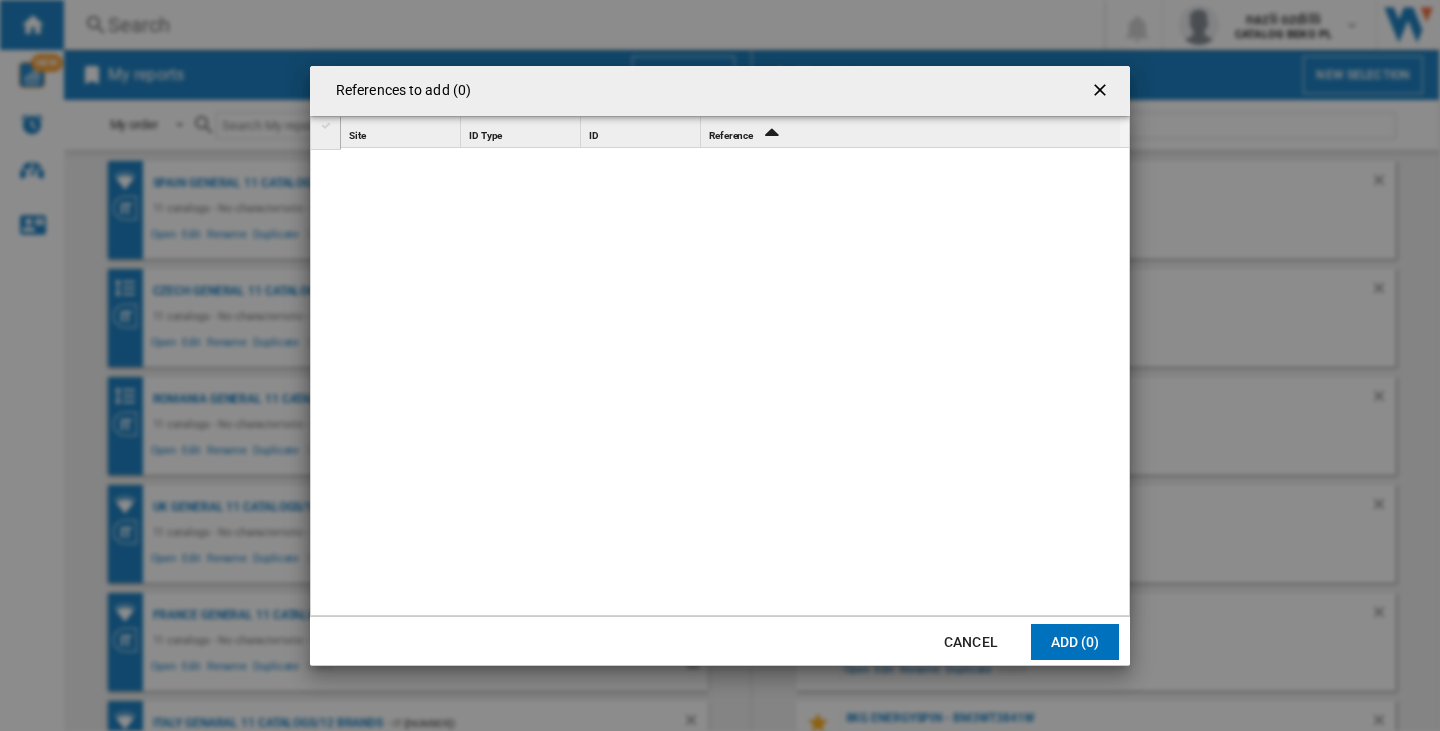 click at bounding box center (1102, 92) 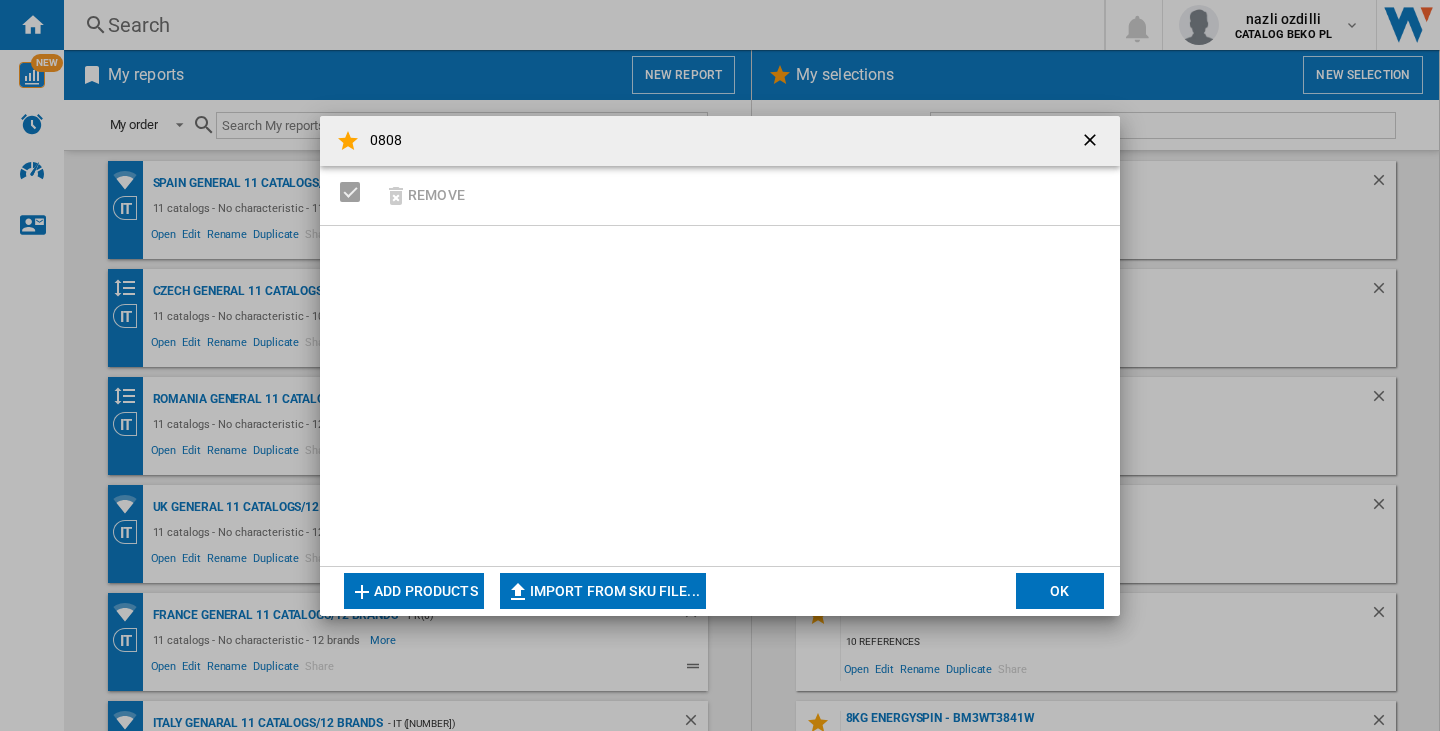 click on "Import from SKU file..." 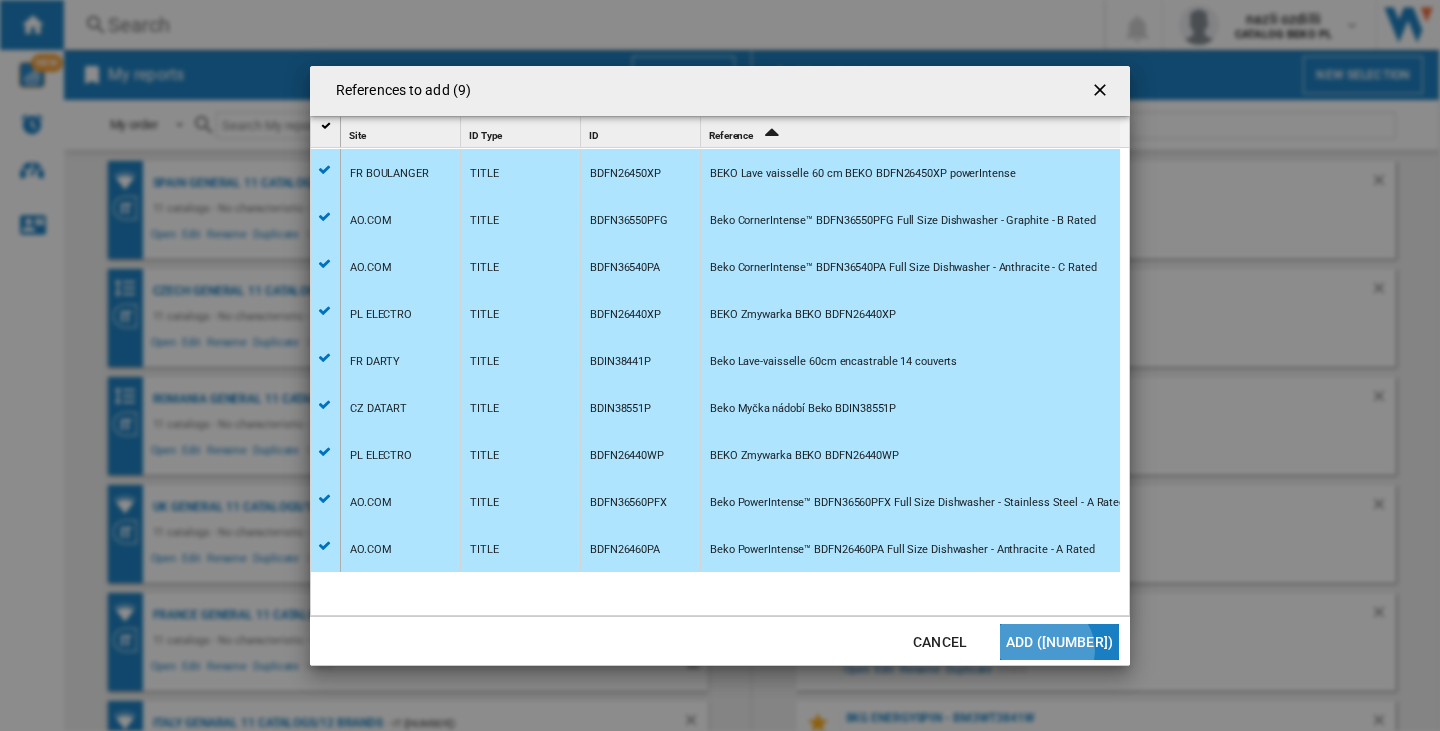 click on "Add ([NUMBER])" 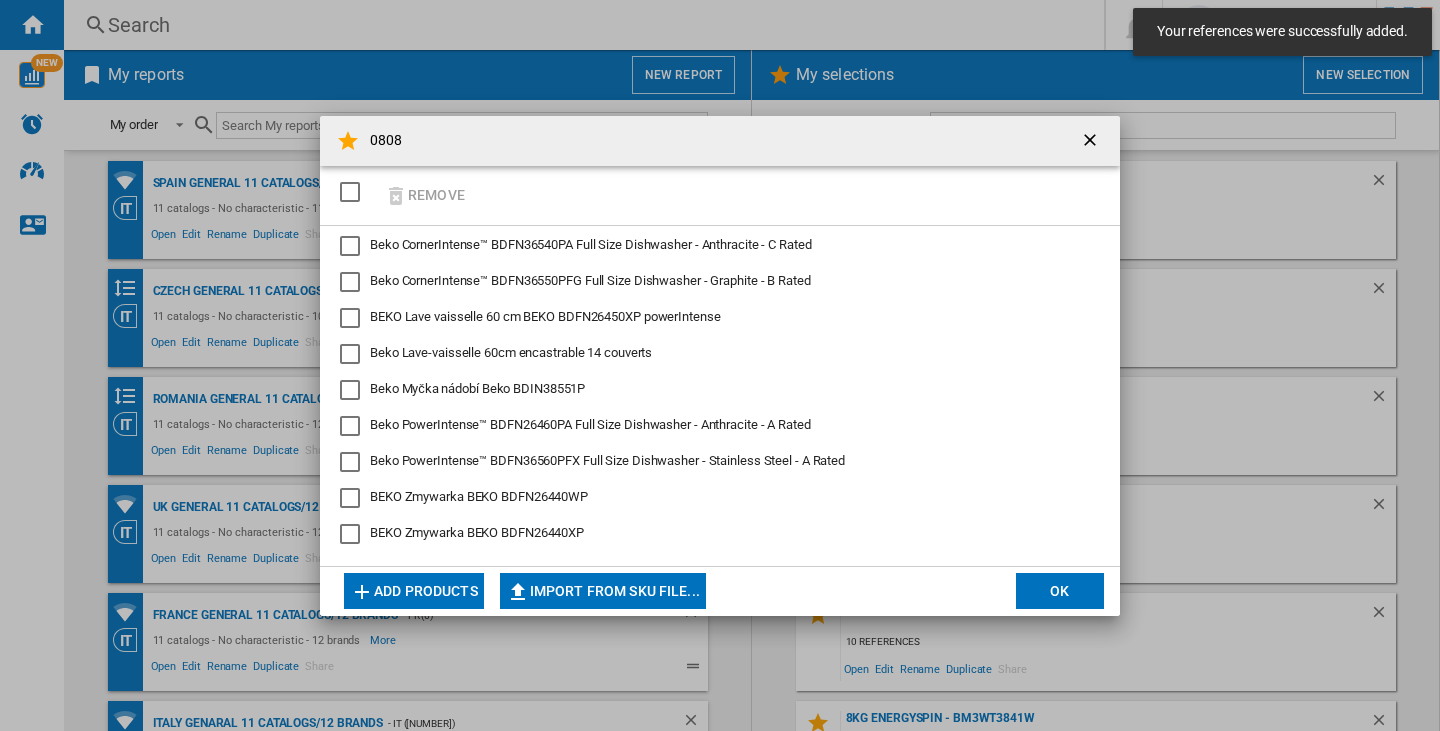 click on "Add products Import from SKU file... Import manually... OK" 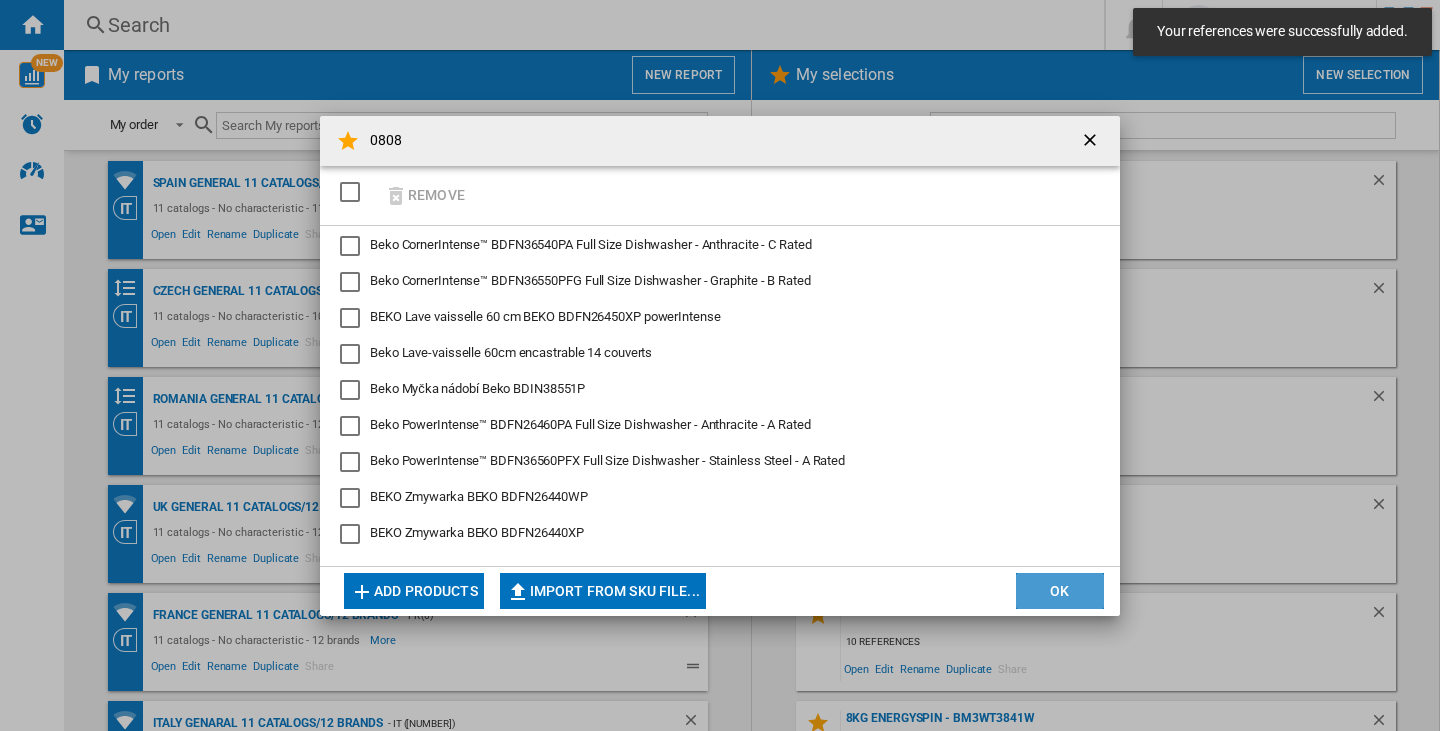 click on "OK" 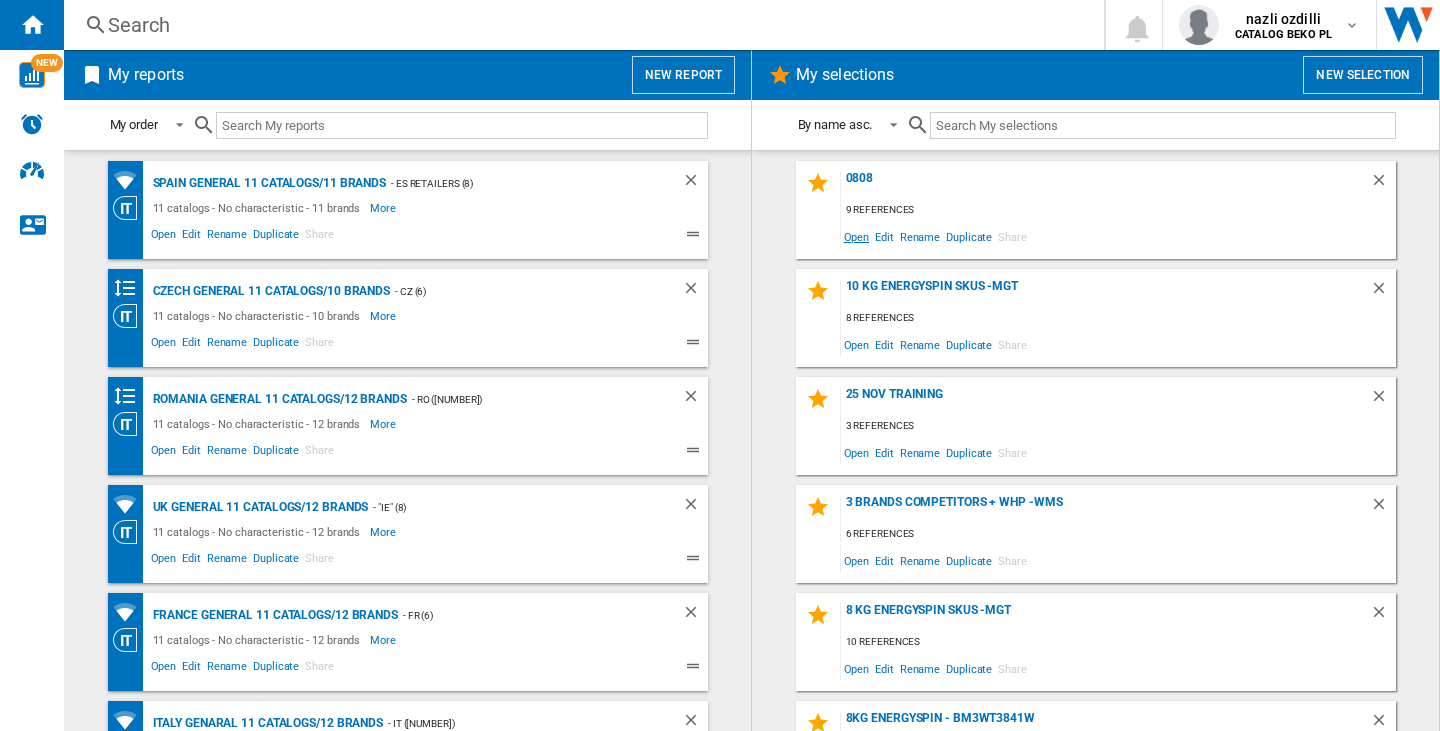 click on "Open" 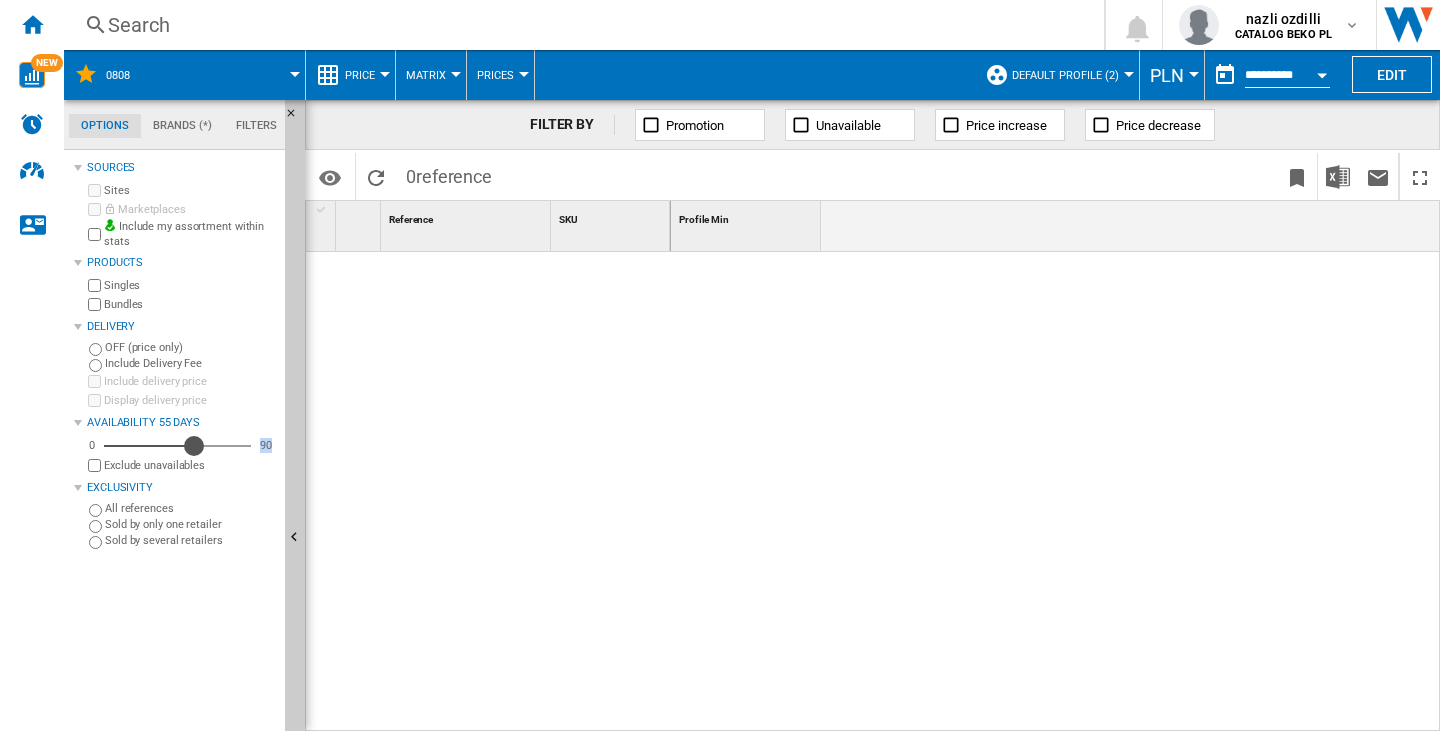drag, startPoint x: 109, startPoint y: 440, endPoint x: 279, endPoint y: 455, distance: 170.66048 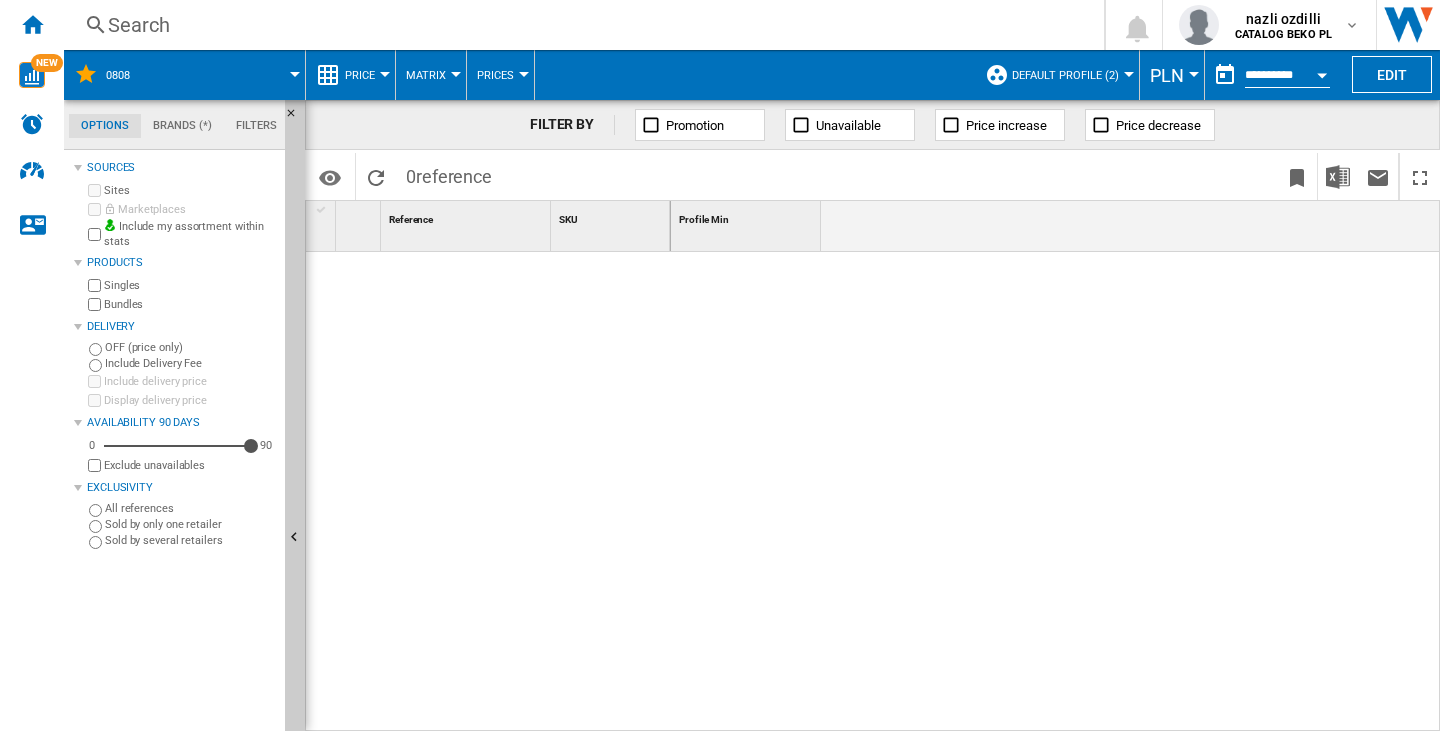click on "Default profile (2)" at bounding box center [1065, 75] 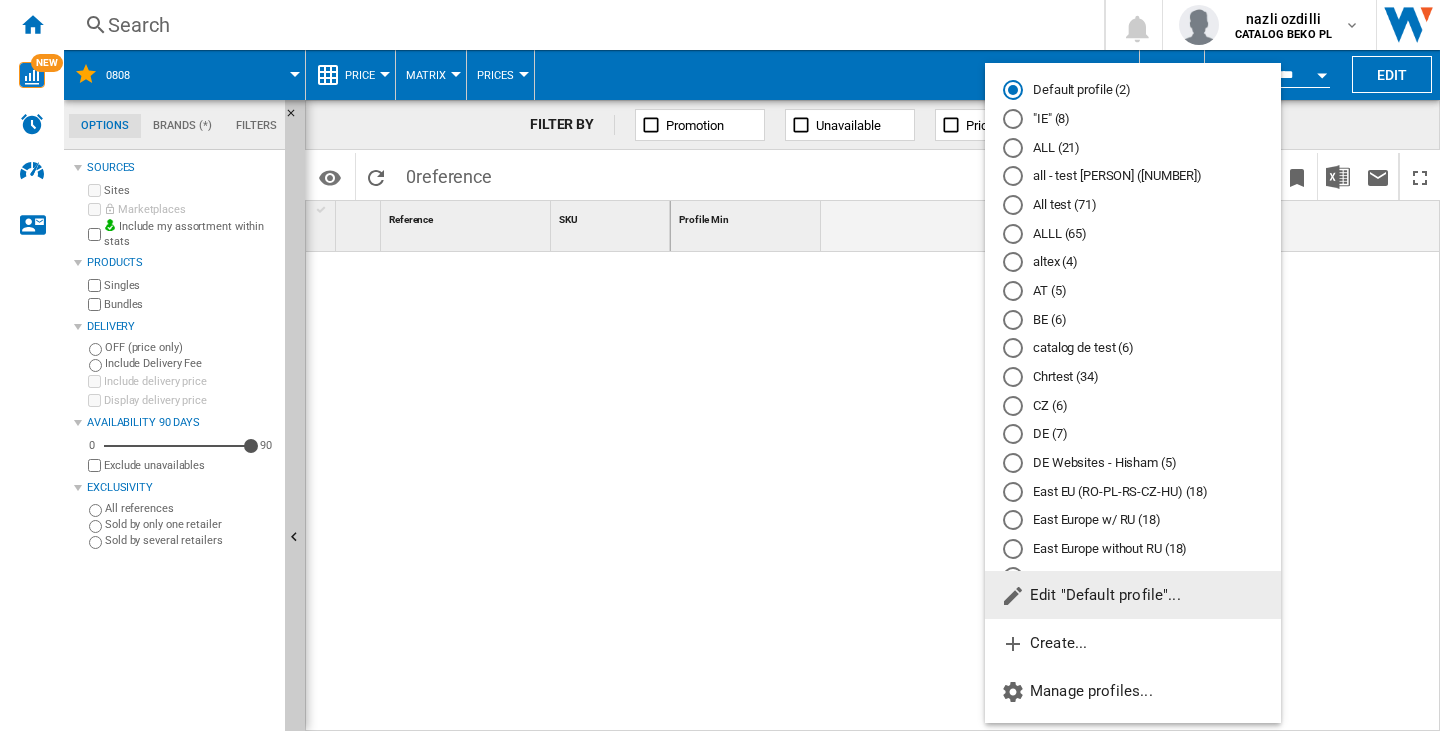 click on "all - test [PERSON] ([NUMBER])" at bounding box center (1133, 176) 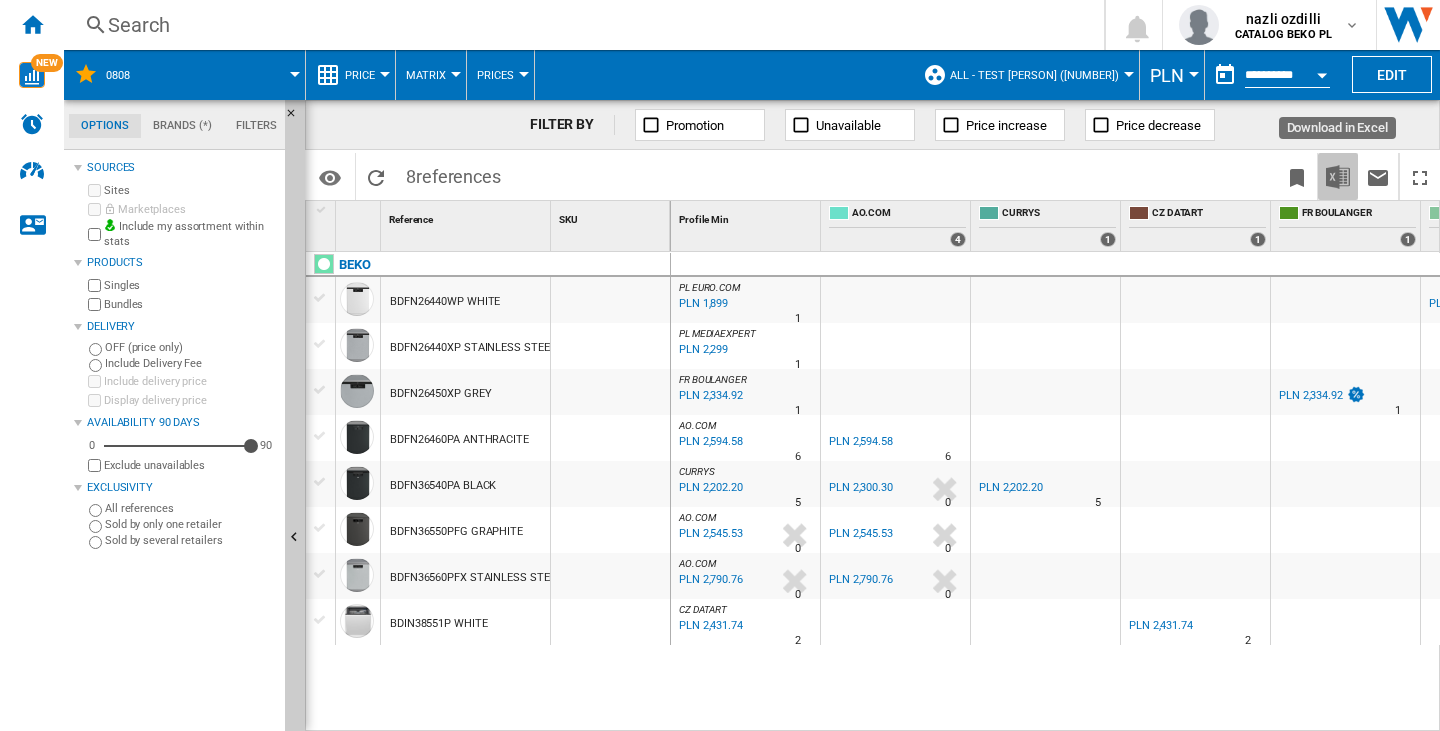 click at bounding box center (1338, 177) 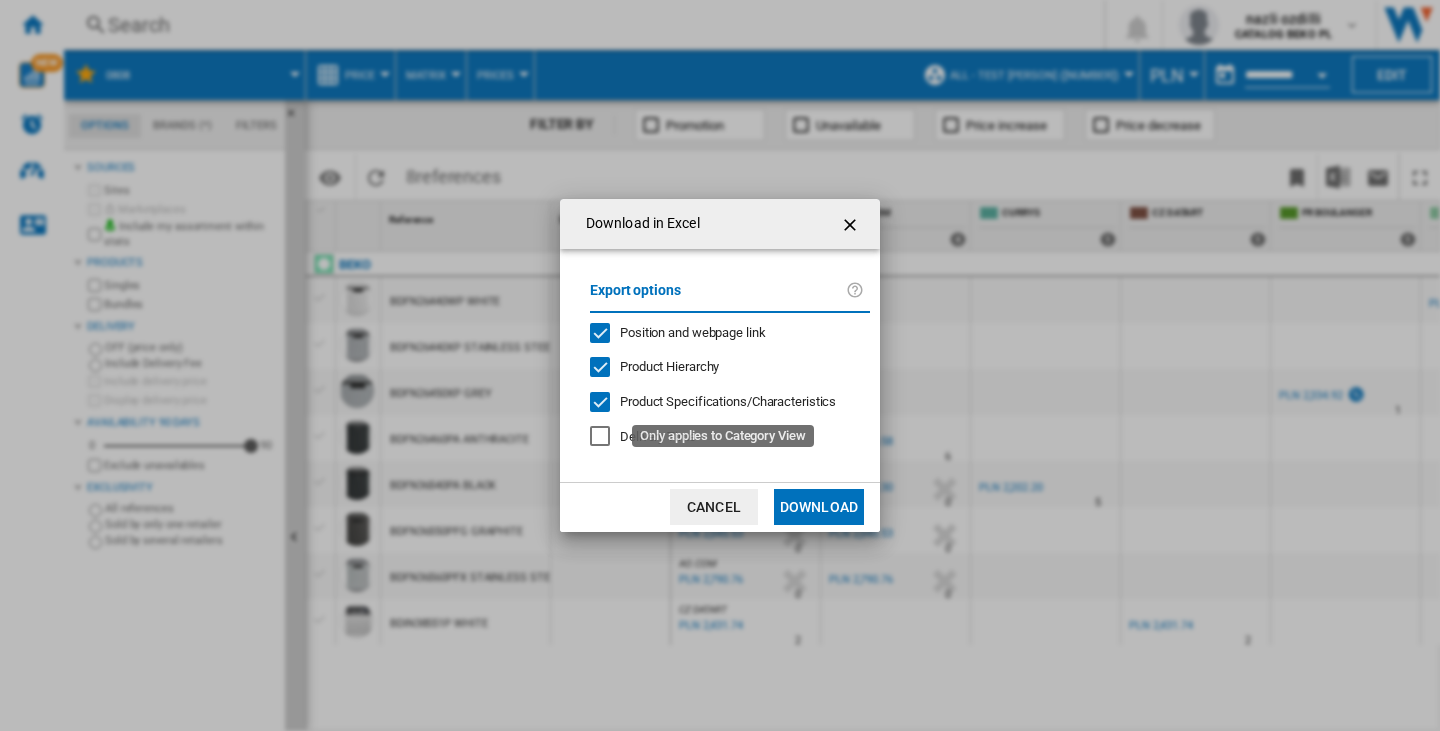 click on "Product Specifications/Characteristics" 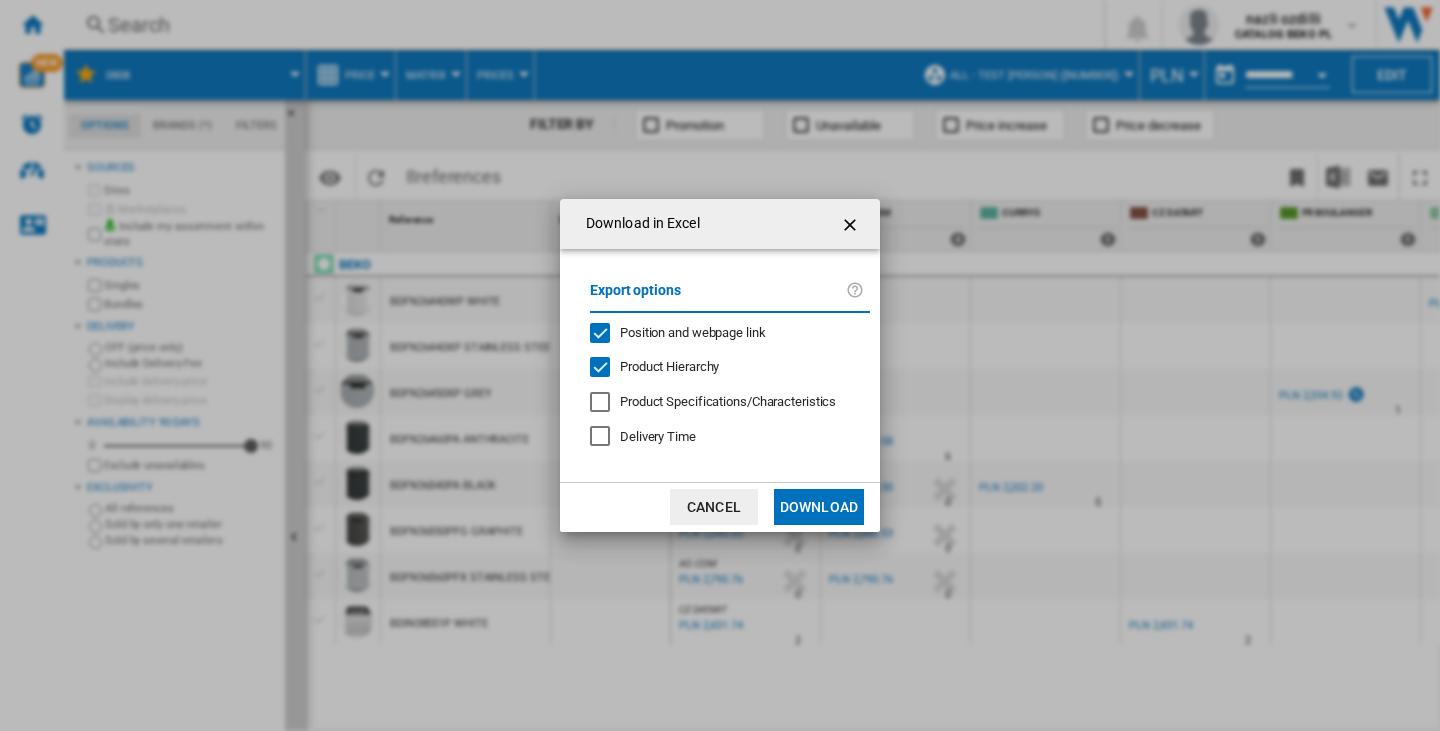 click on "Product Hierarchy" 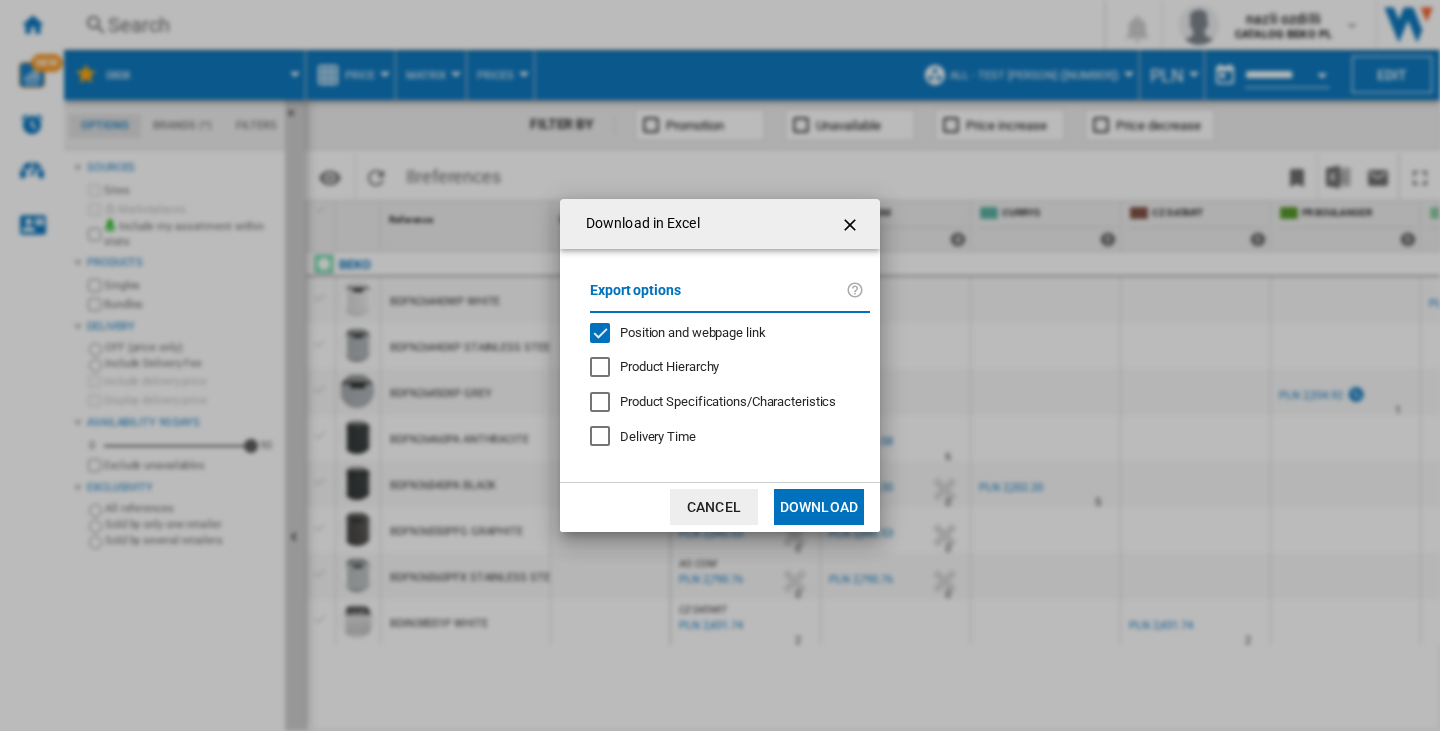 click on "Position and webpage link" 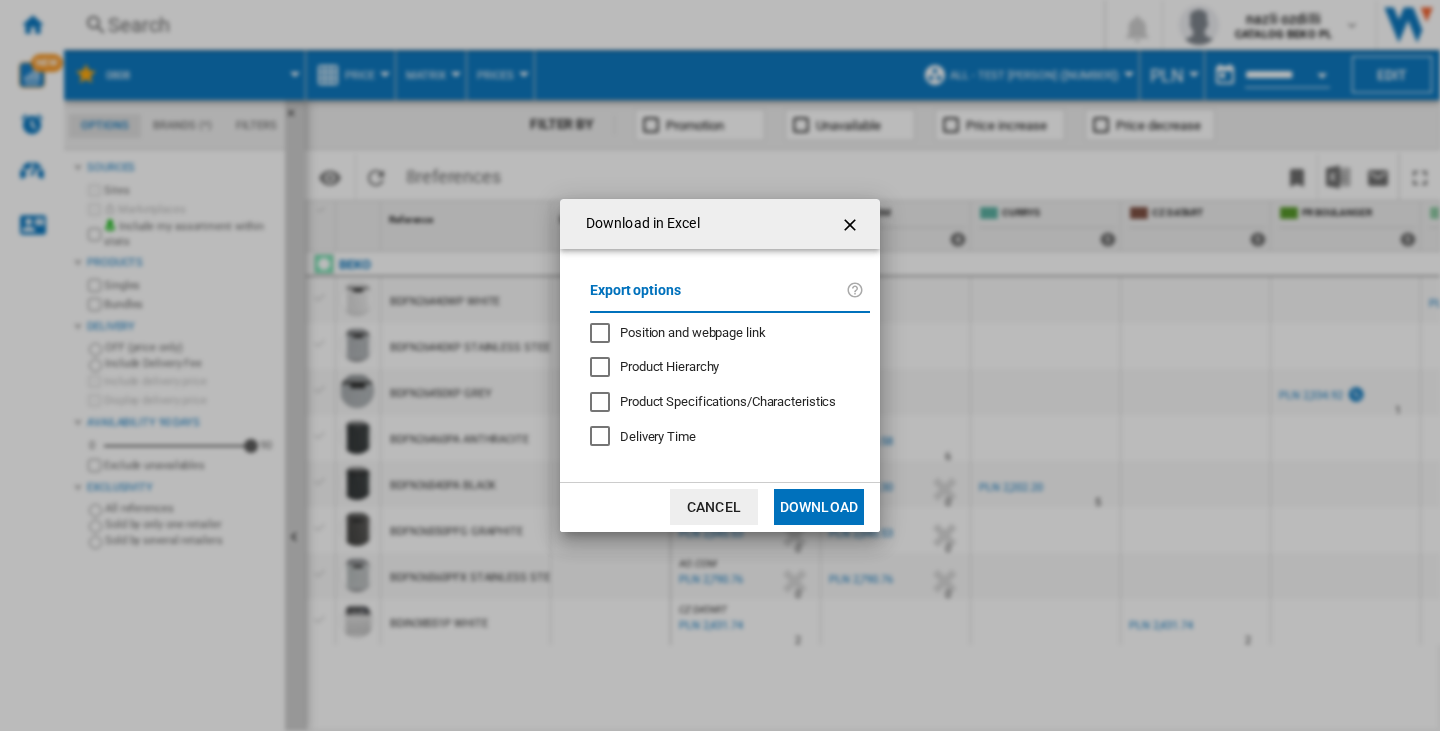 click on "Download" 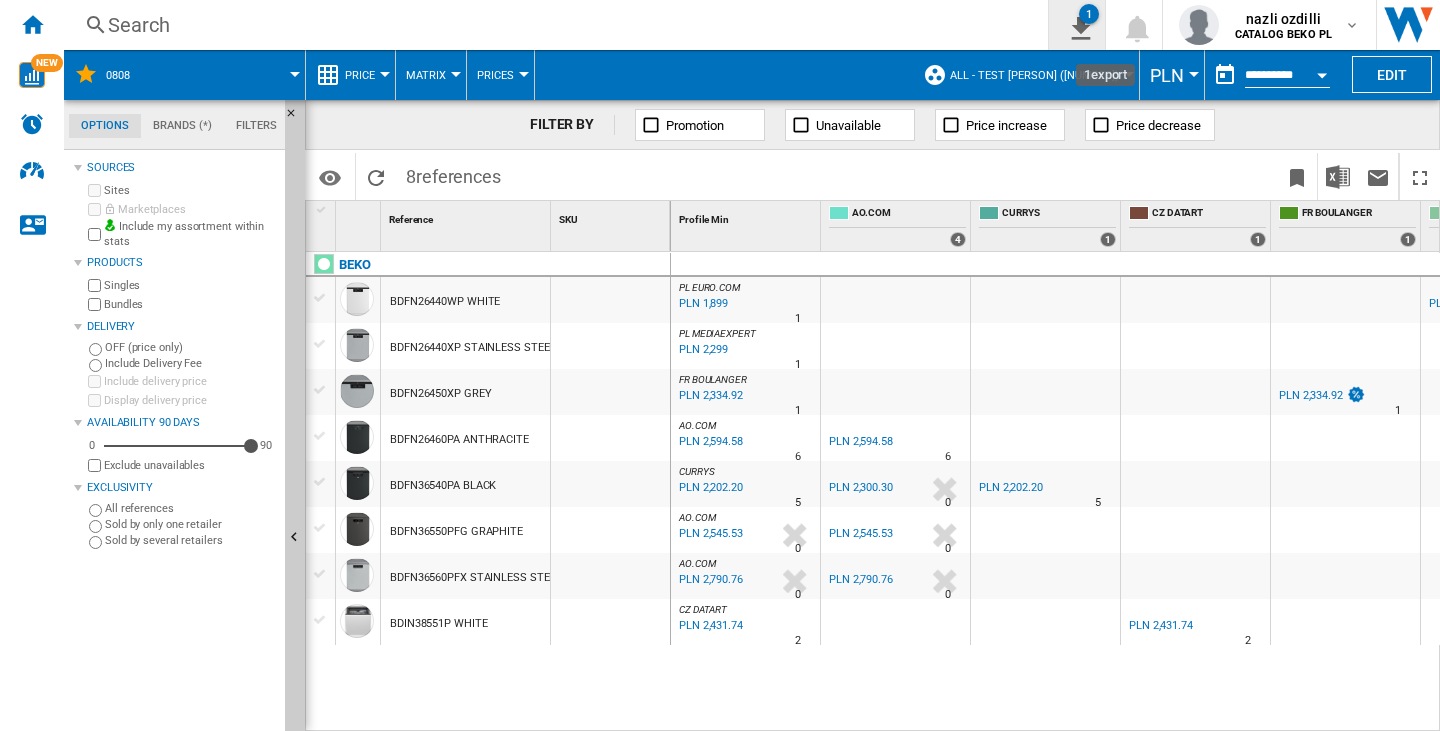 click on "1" at bounding box center (1089, 14) 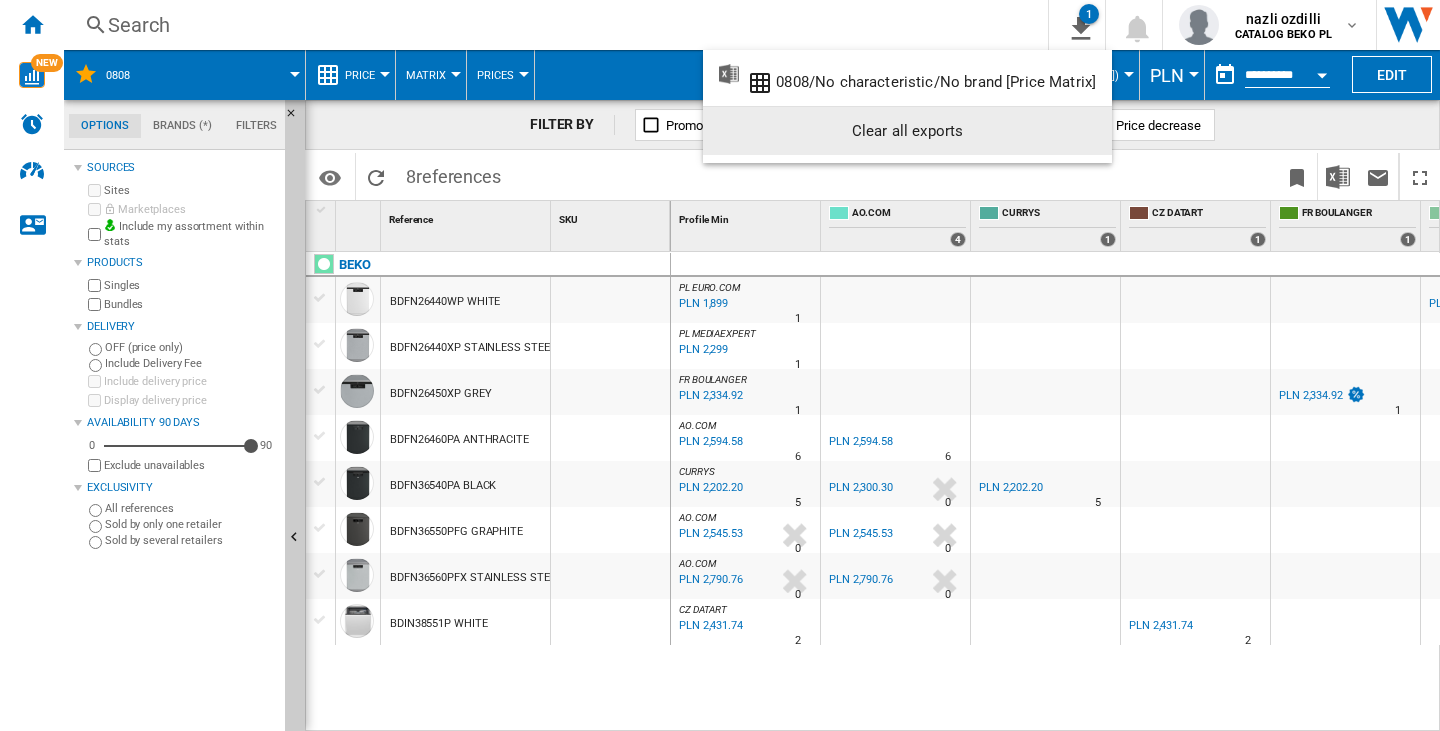 click on "Clear all exports" 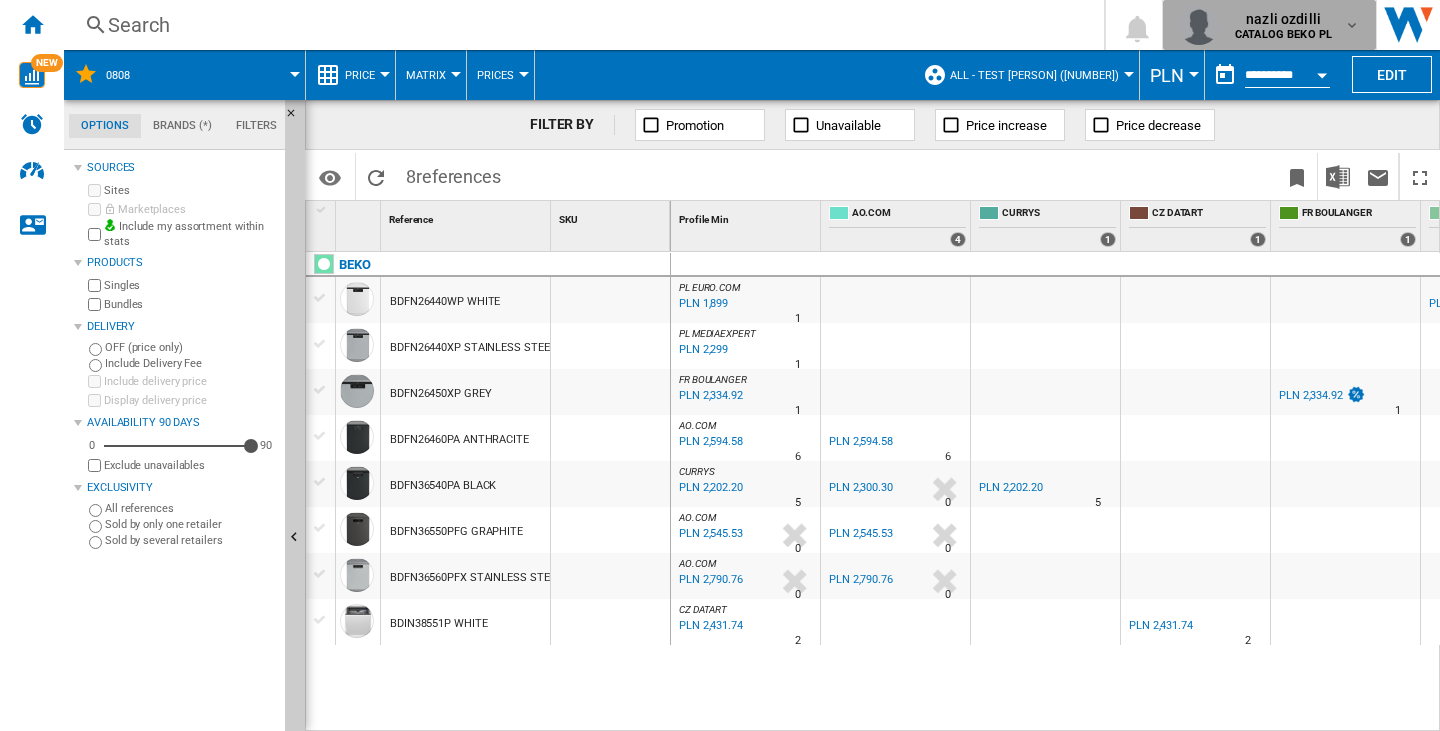 click on "[FIRST] [LAST] CATALOG BEKO PL" at bounding box center [1269, 25] 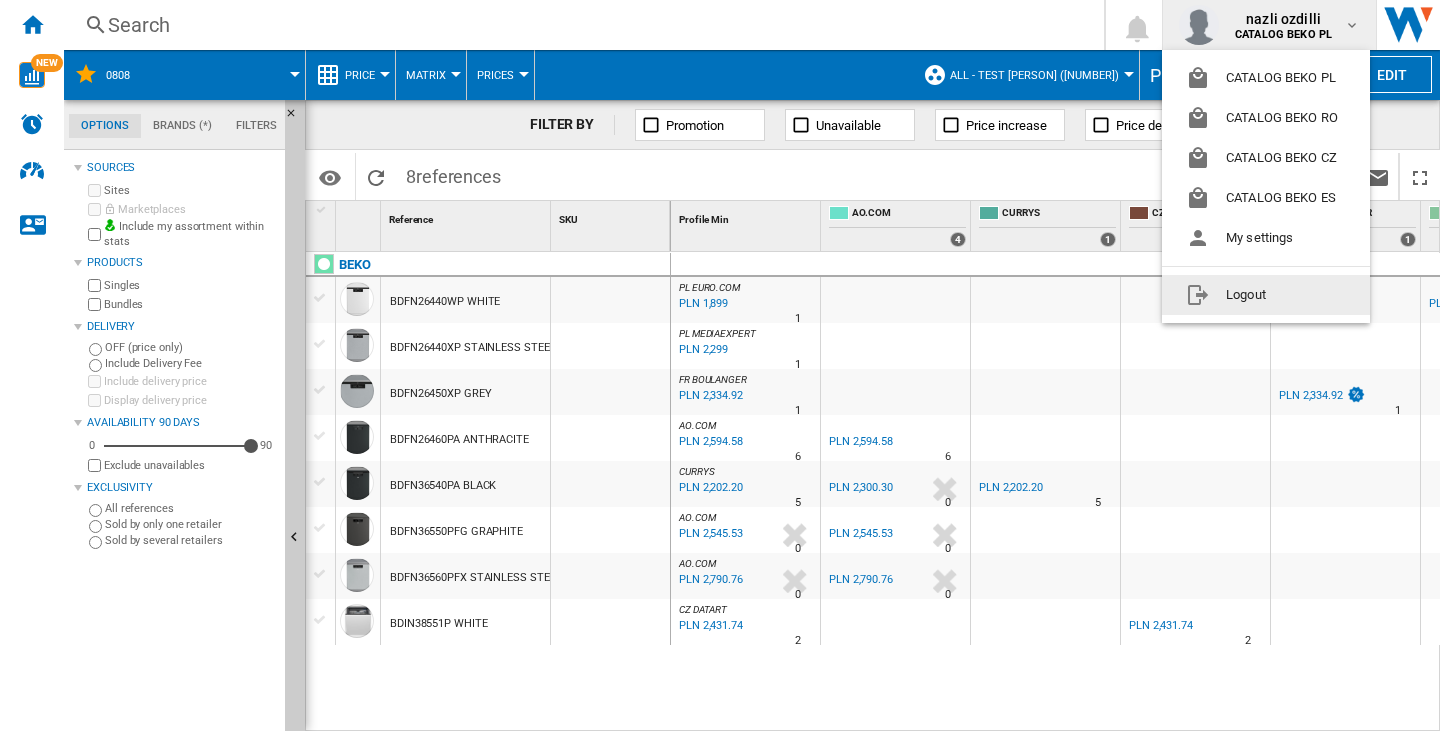 click on "Logout" 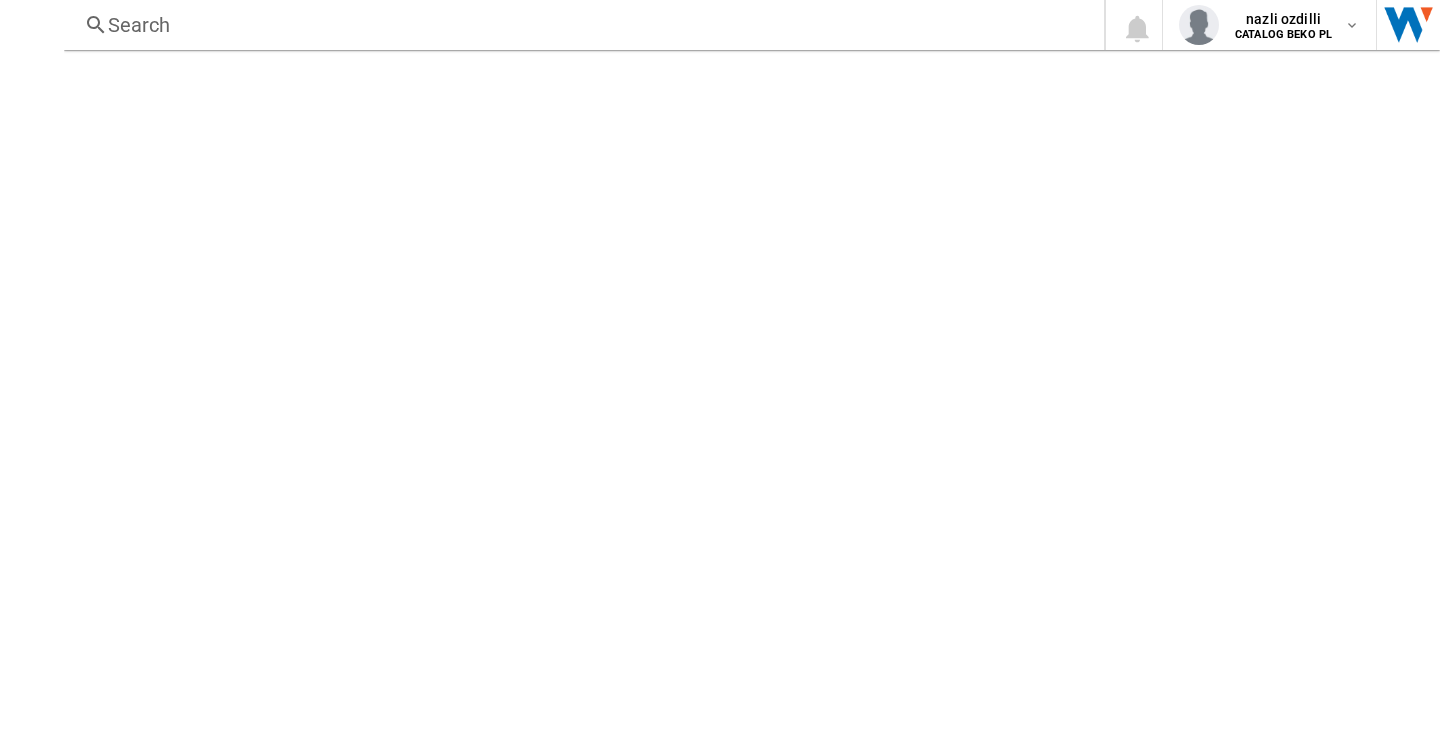 scroll, scrollTop: 0, scrollLeft: 0, axis: both 